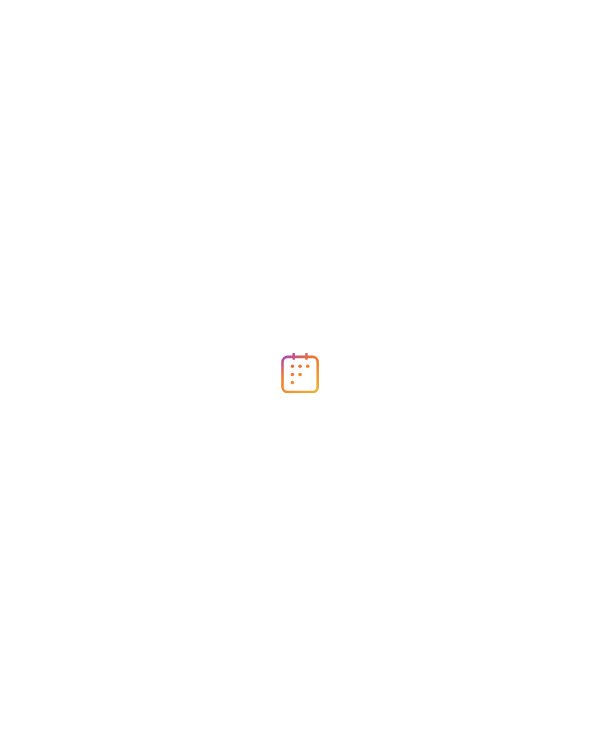 scroll, scrollTop: 0, scrollLeft: 0, axis: both 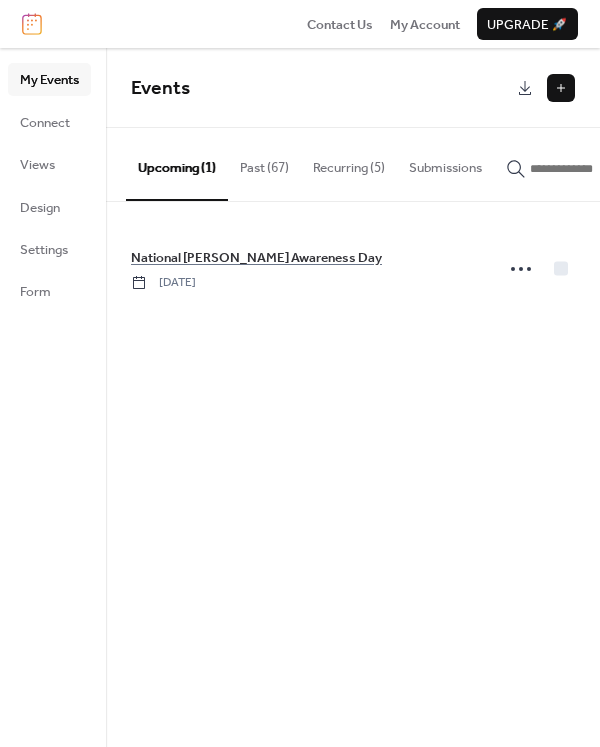 click on "Recurring  (5)" at bounding box center (349, 163) 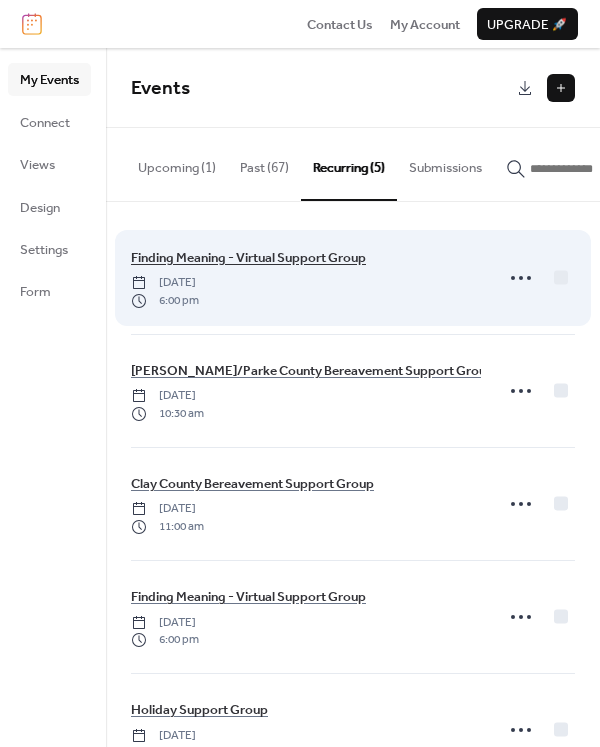 click on "Finding Meaning - Virtual Support Group" at bounding box center [248, 258] 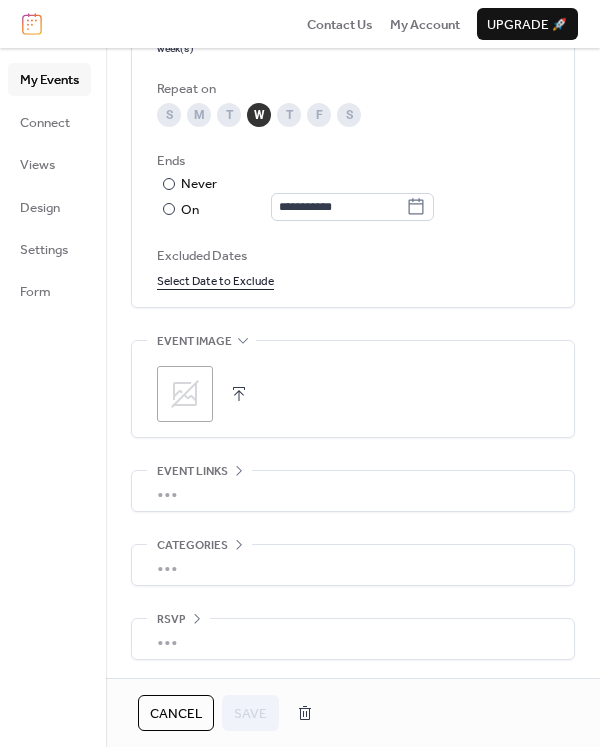 scroll, scrollTop: 1102, scrollLeft: 0, axis: vertical 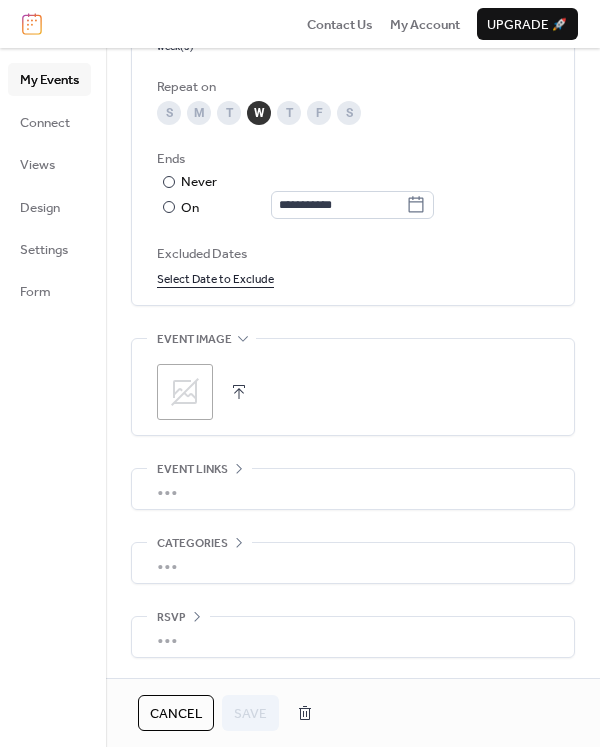 click on "•••" at bounding box center [353, 489] 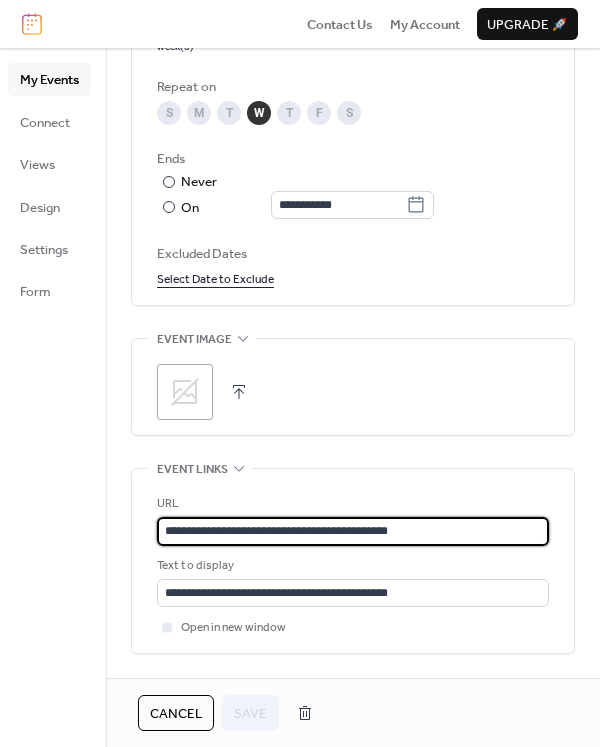 drag, startPoint x: 462, startPoint y: 529, endPoint x: -170, endPoint y: 468, distance: 634.937 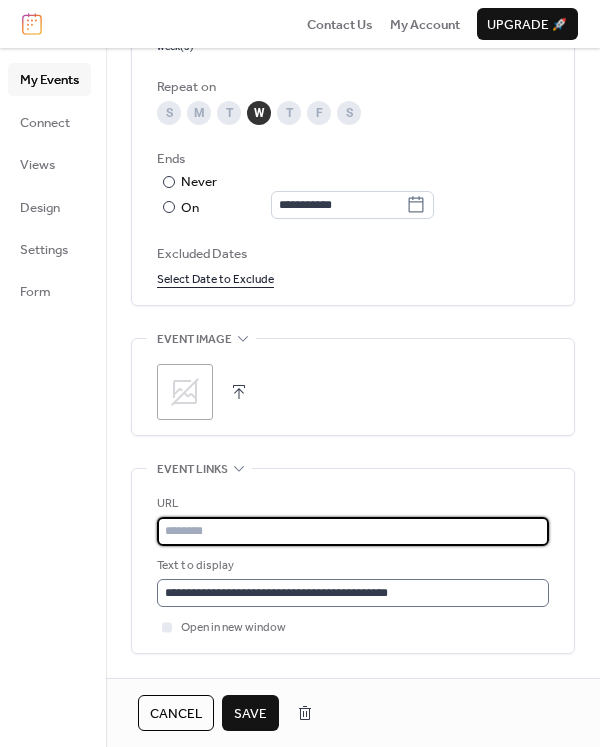 type 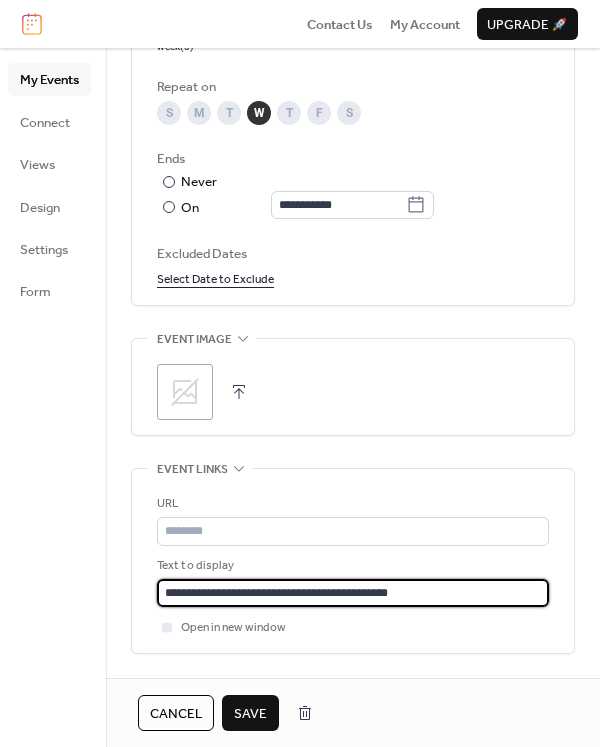 drag, startPoint x: 446, startPoint y: 602, endPoint x: 55, endPoint y: 539, distance: 396.04294 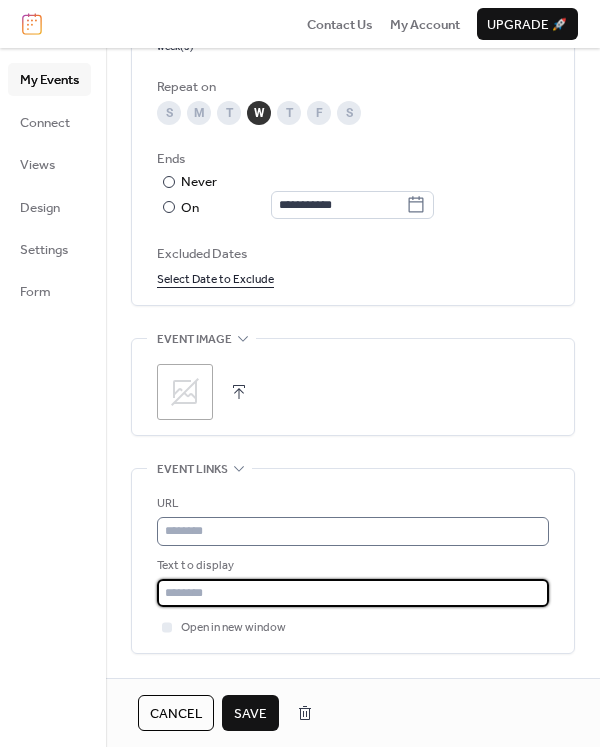 type 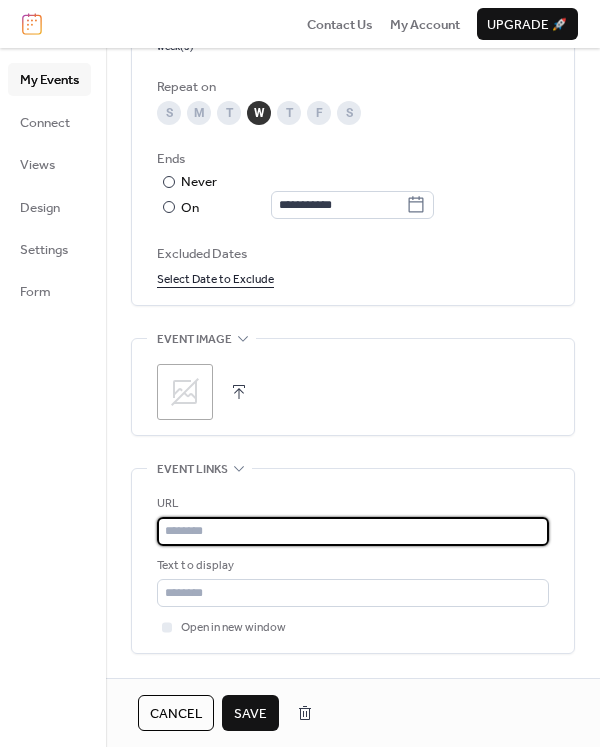 paste on "**********" 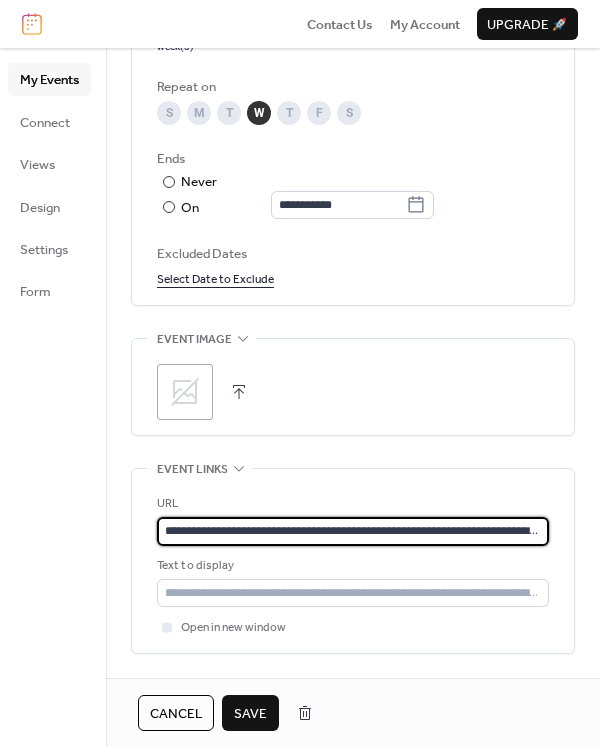 scroll, scrollTop: 0, scrollLeft: 1190, axis: horizontal 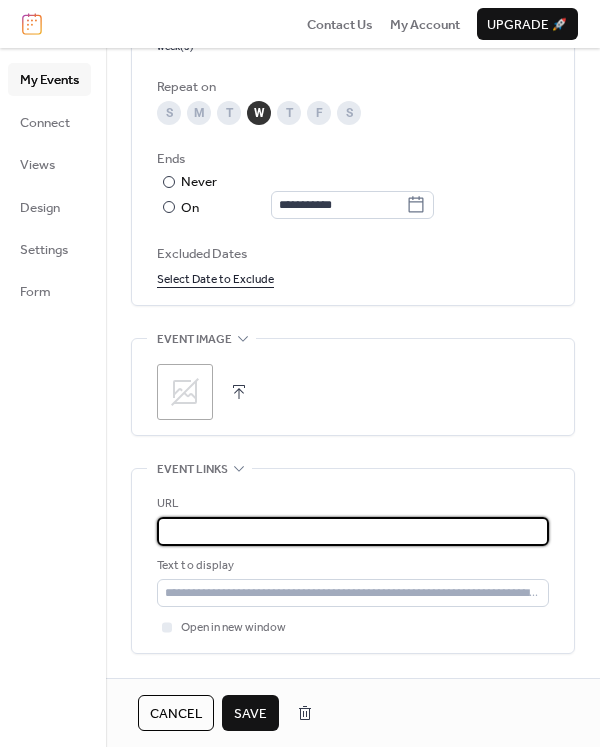 type on "**********" 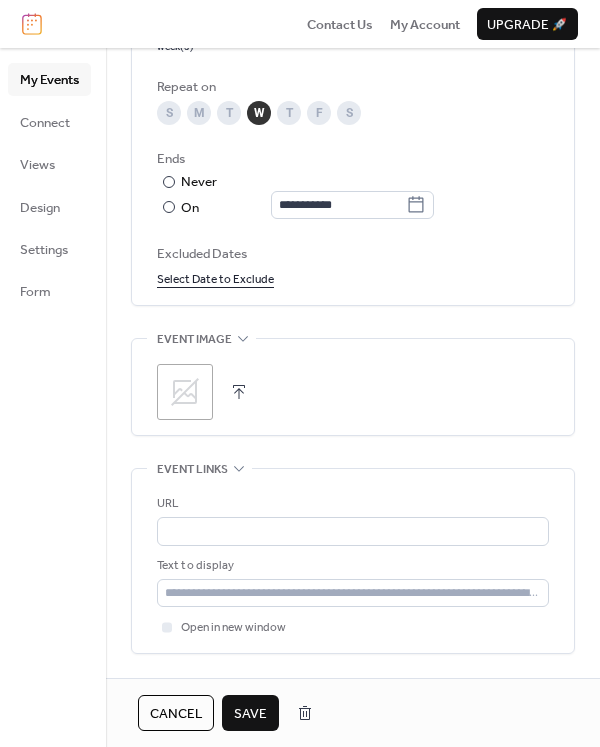 scroll, scrollTop: 0, scrollLeft: 0, axis: both 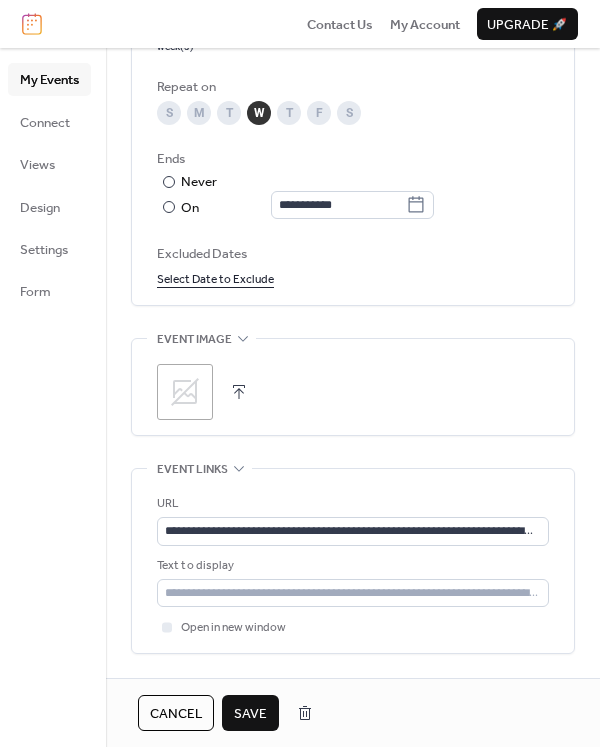 click on "Save" at bounding box center [250, 714] 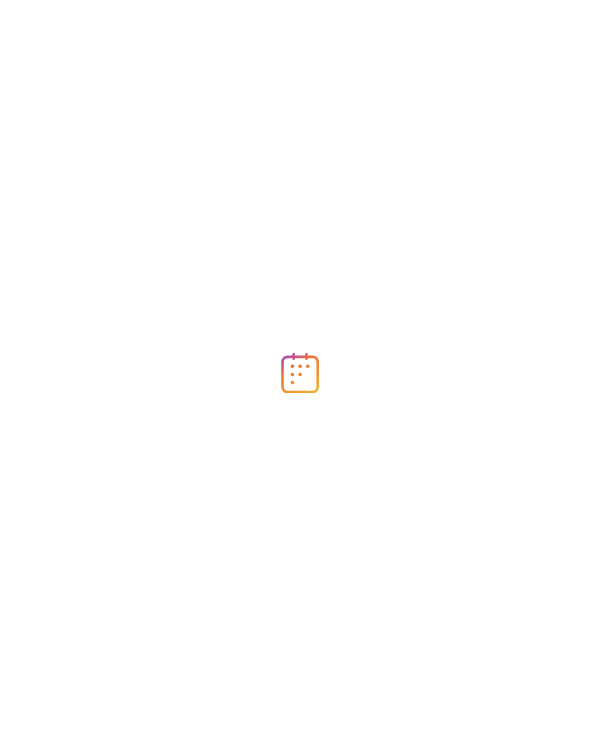 scroll, scrollTop: 0, scrollLeft: 0, axis: both 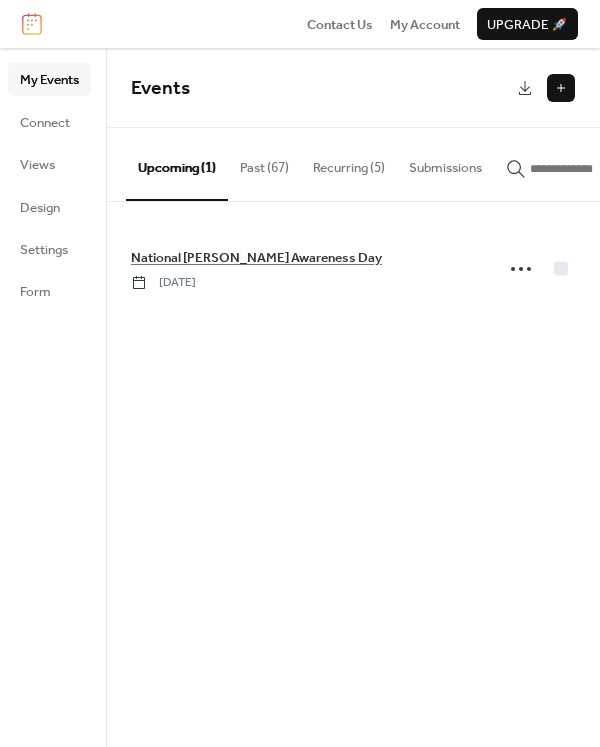 click on "Recurring  (5)" at bounding box center [349, 163] 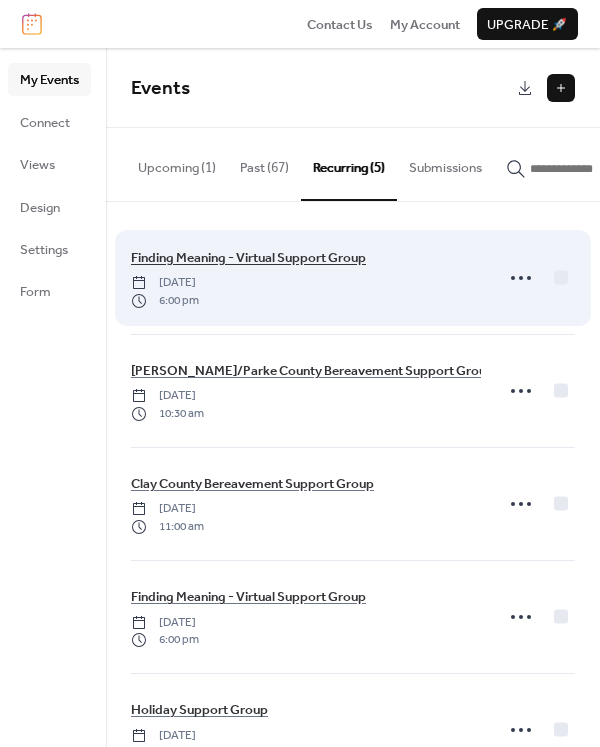 click on "Finding Meaning - Virtual Support Group" at bounding box center [248, 258] 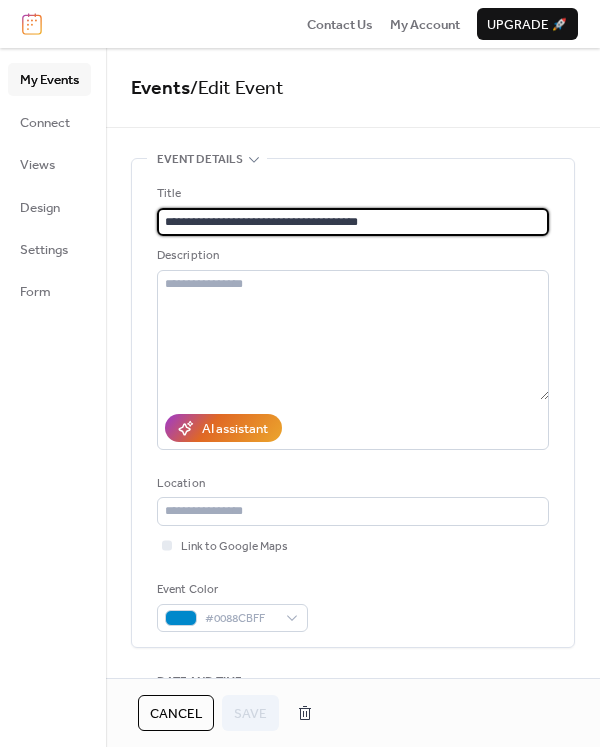 type on "**********" 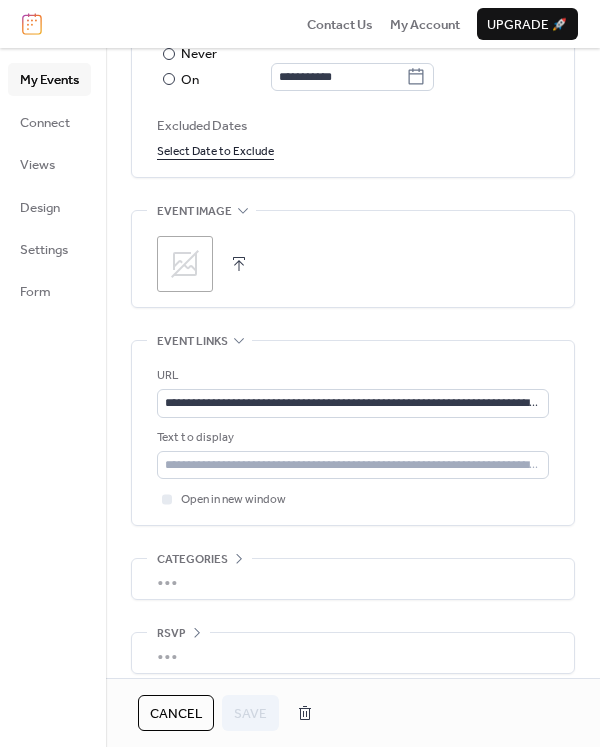 scroll, scrollTop: 1246, scrollLeft: 0, axis: vertical 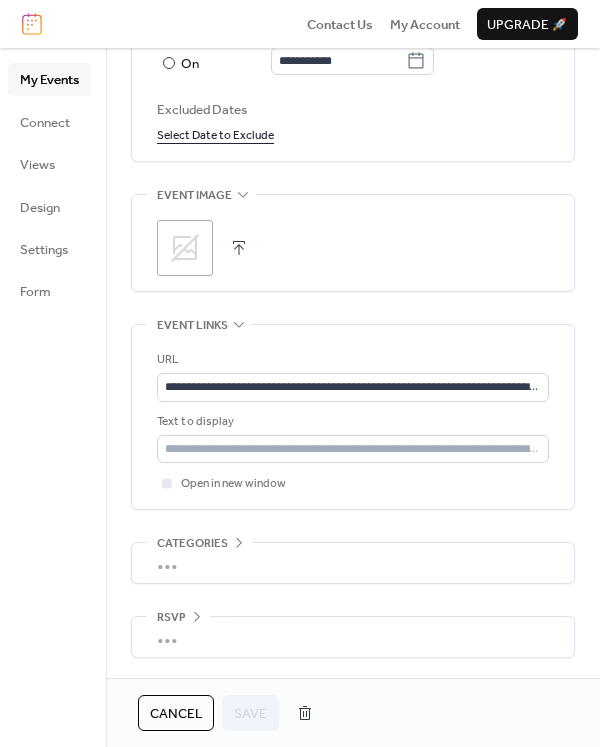click on "Cancel Save" at bounding box center (230, 713) 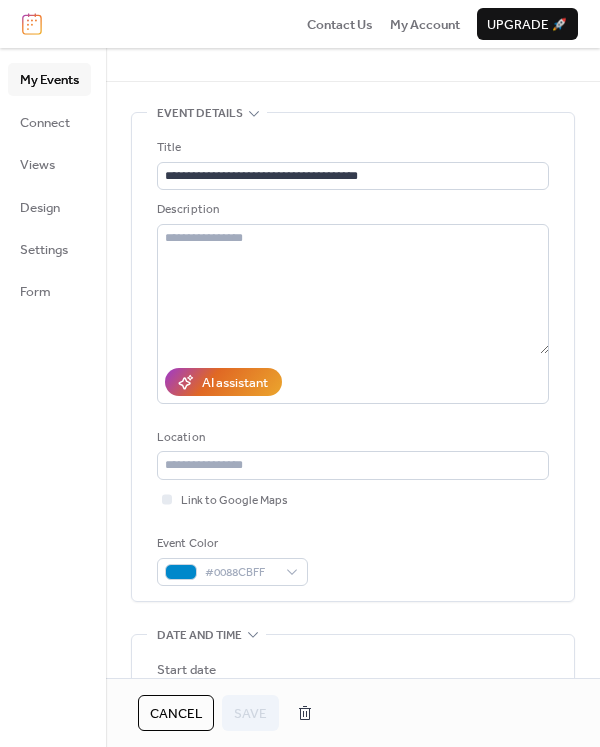 scroll, scrollTop: 0, scrollLeft: 0, axis: both 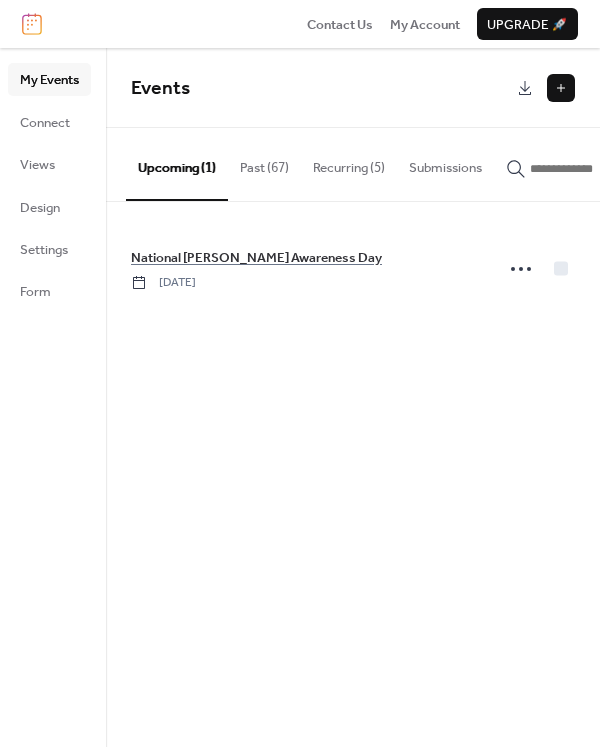 click on "Past  (67)" at bounding box center [264, 163] 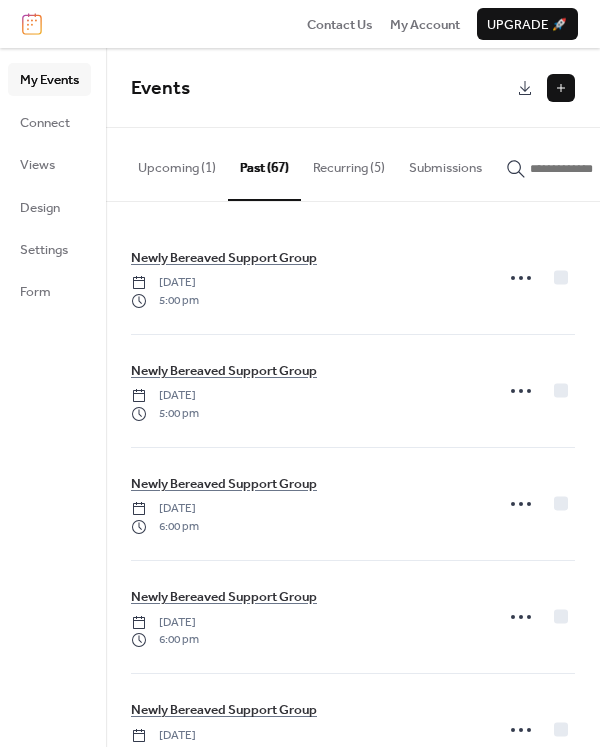 click on "Recurring  (5)" at bounding box center [349, 163] 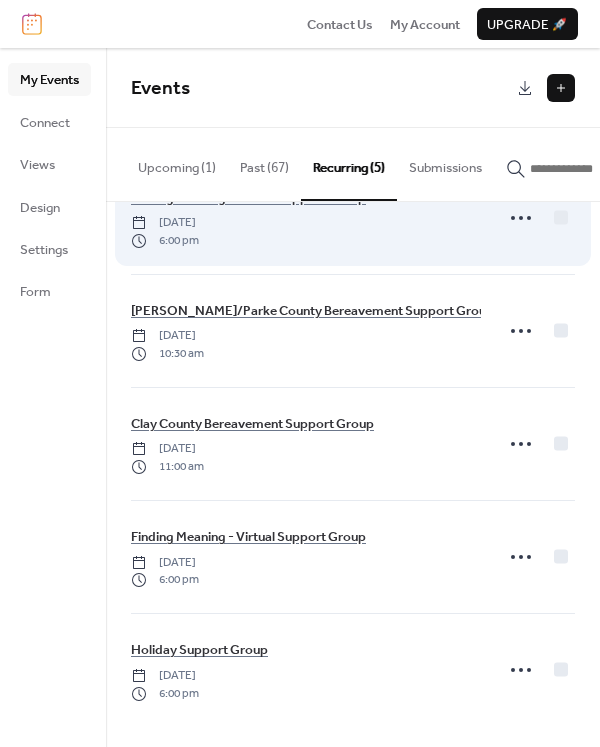 scroll, scrollTop: 0, scrollLeft: 0, axis: both 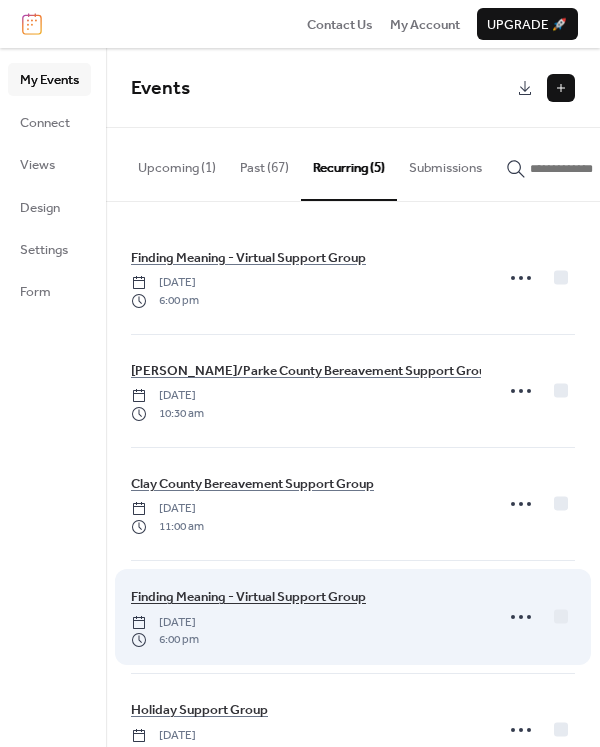 click on "Finding Meaning - Virtual Support Group" at bounding box center [248, 597] 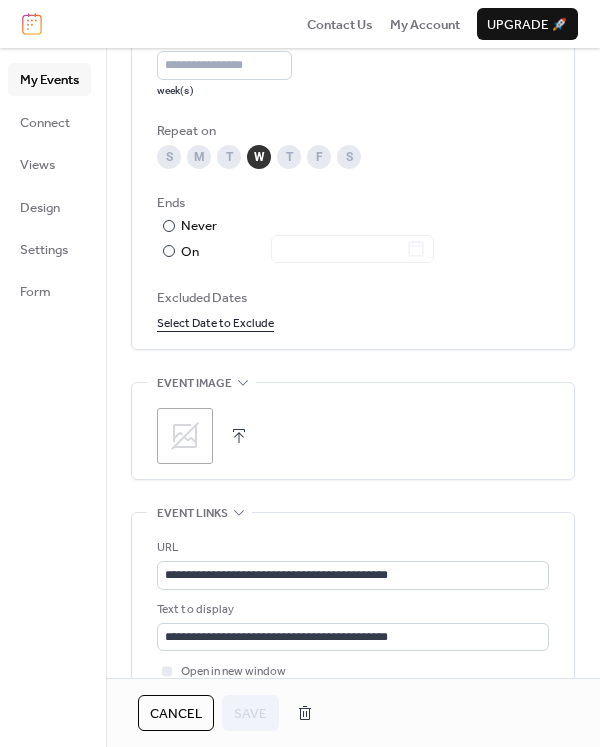 scroll, scrollTop: 1200, scrollLeft: 0, axis: vertical 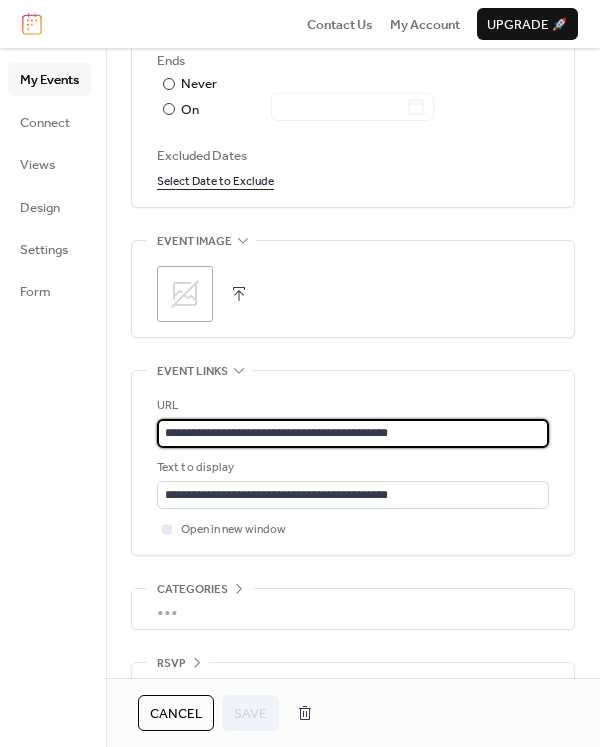 drag, startPoint x: 472, startPoint y: 434, endPoint x: -116, endPoint y: 364, distance: 592.152 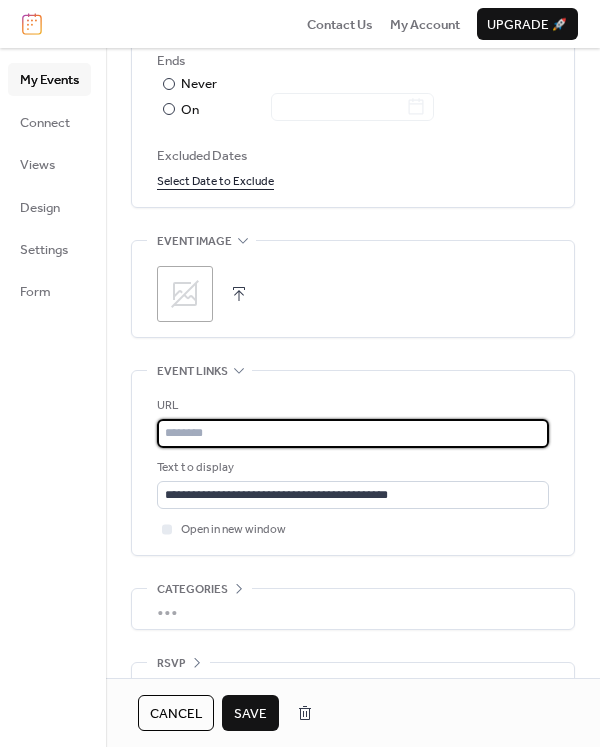 paste on "**********" 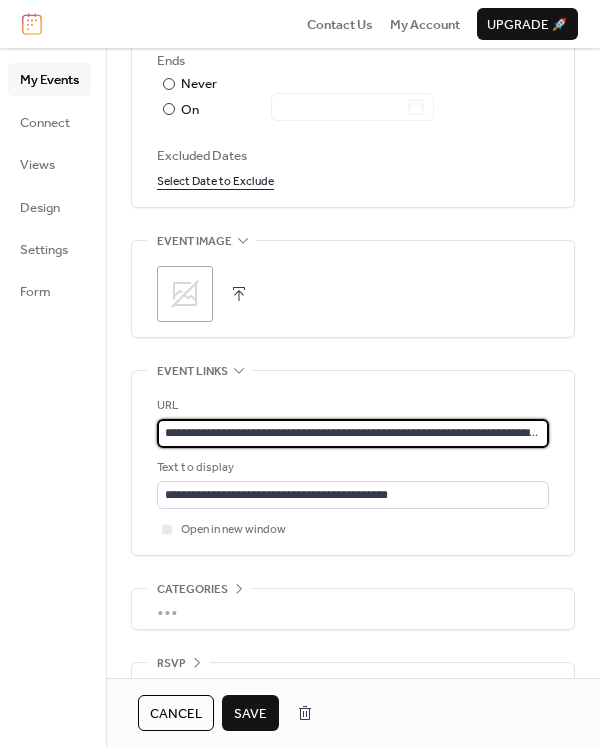 scroll, scrollTop: 0, scrollLeft: 1190, axis: horizontal 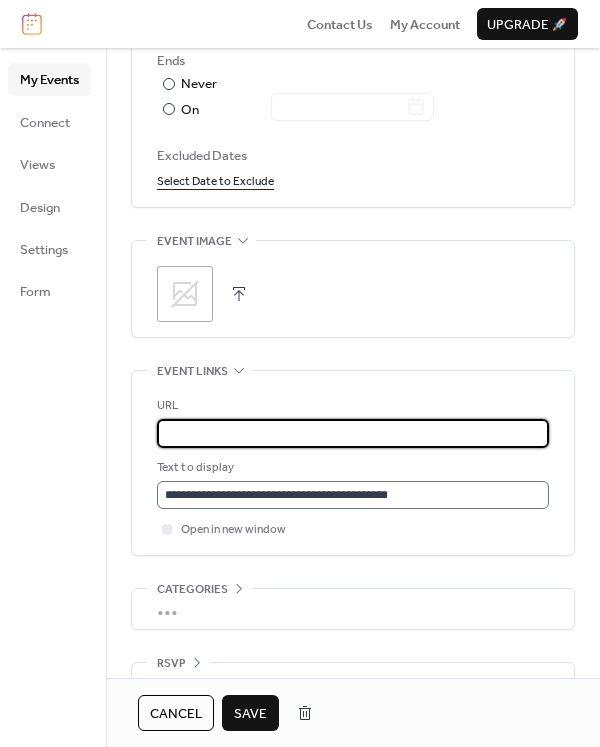type on "**********" 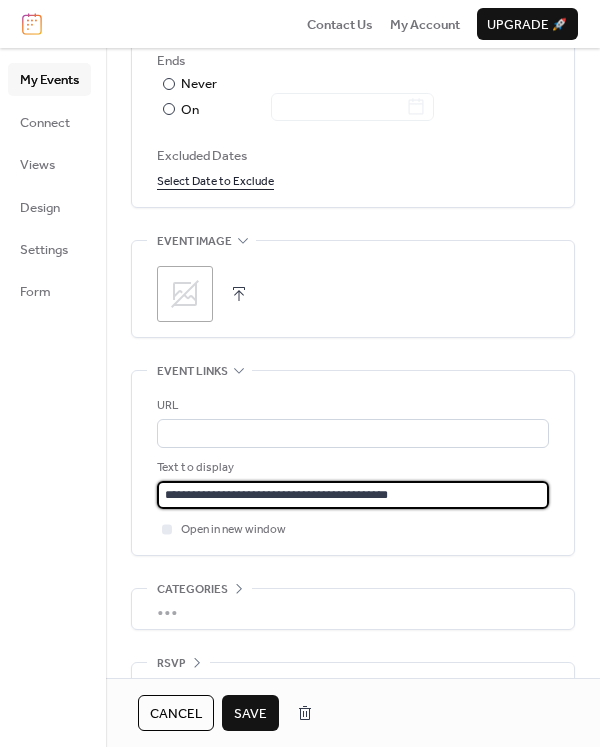 scroll, scrollTop: 0, scrollLeft: 0, axis: both 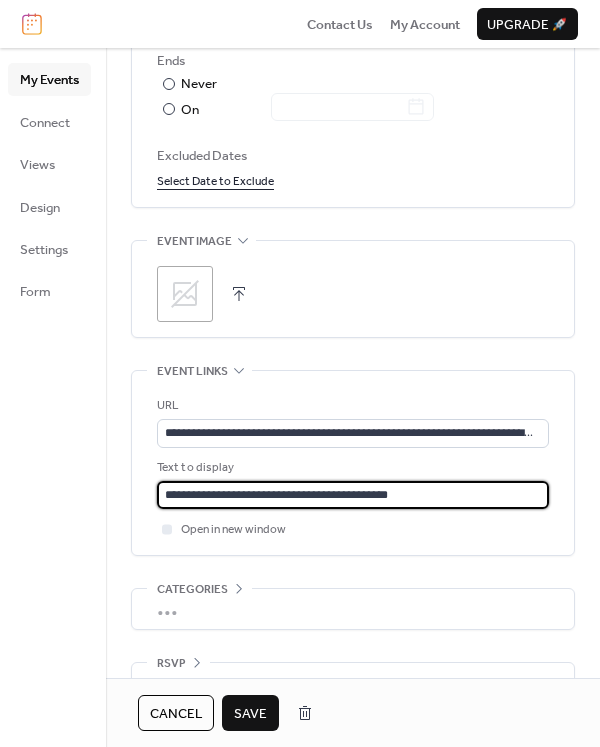 drag, startPoint x: 443, startPoint y: 489, endPoint x: -66, endPoint y: 469, distance: 509.39276 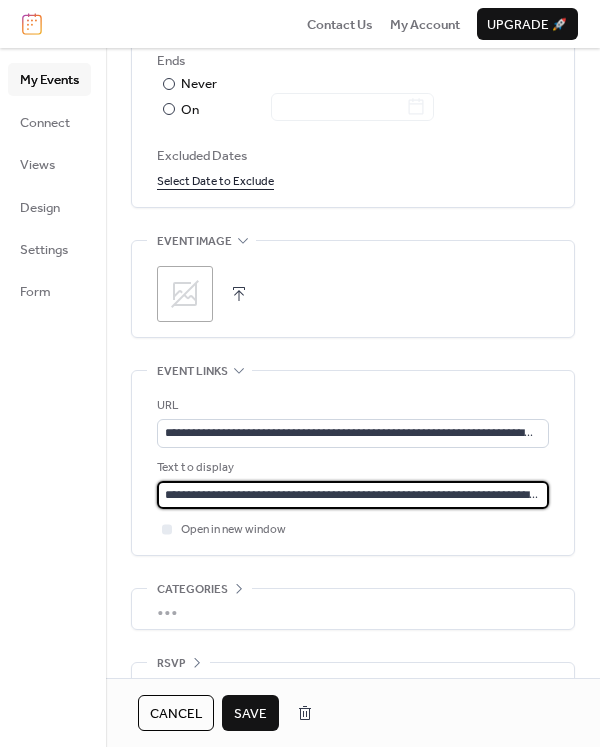 scroll, scrollTop: 0, scrollLeft: 1190, axis: horizontal 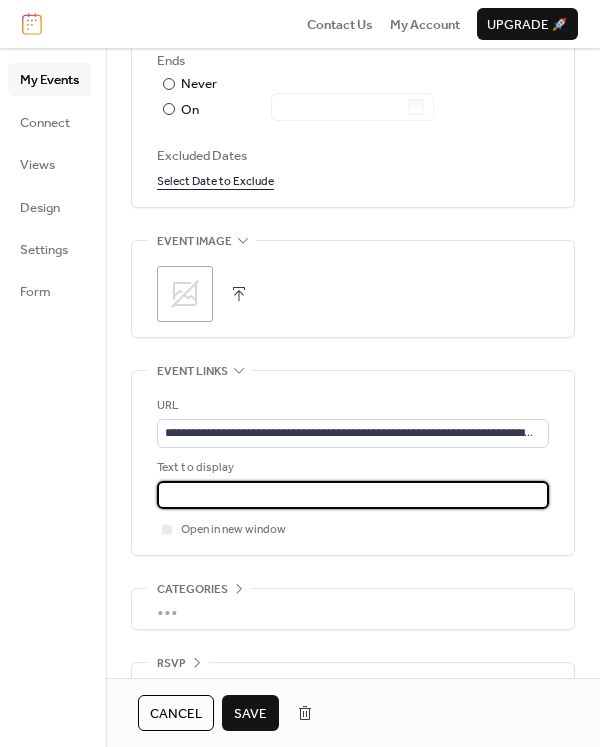 type on "**********" 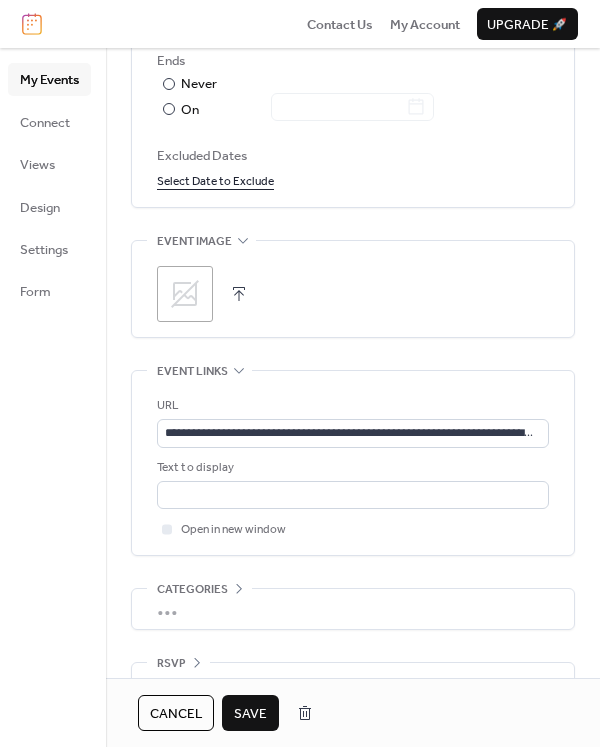 scroll, scrollTop: 0, scrollLeft: 0, axis: both 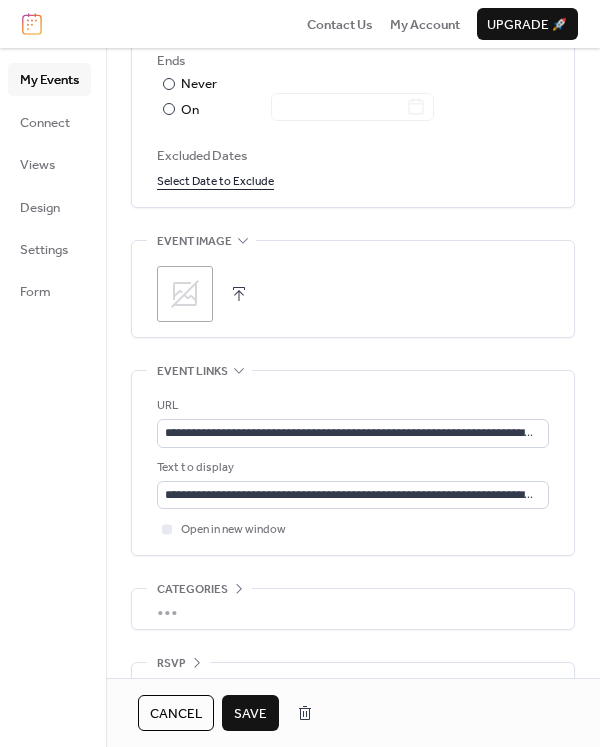 click on "Save" at bounding box center [250, 714] 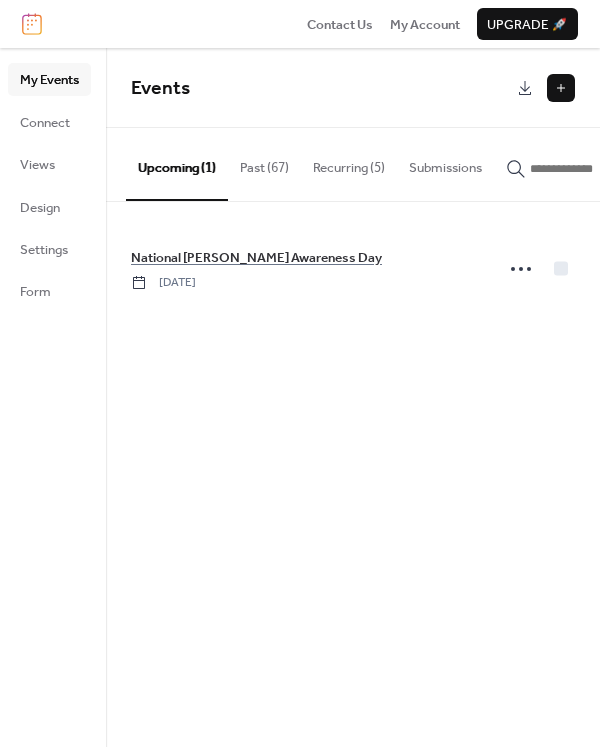 click on "Recurring  (5)" at bounding box center (349, 163) 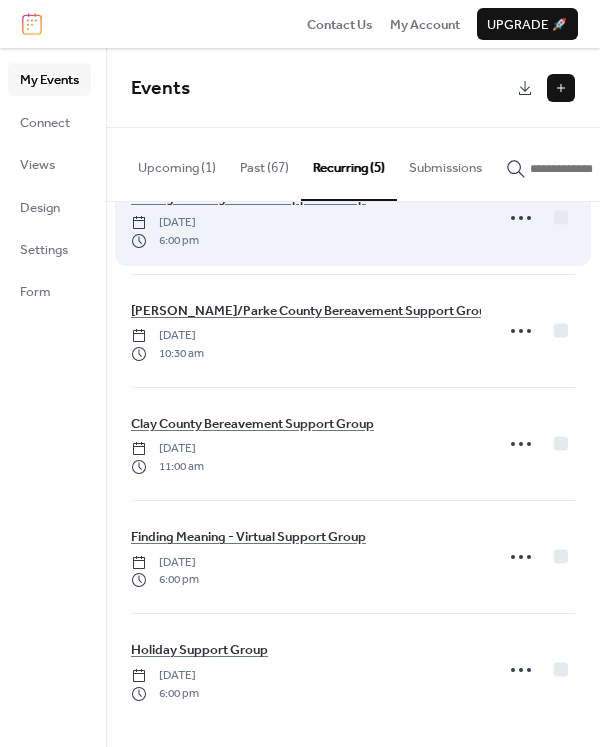 scroll, scrollTop: 0, scrollLeft: 0, axis: both 